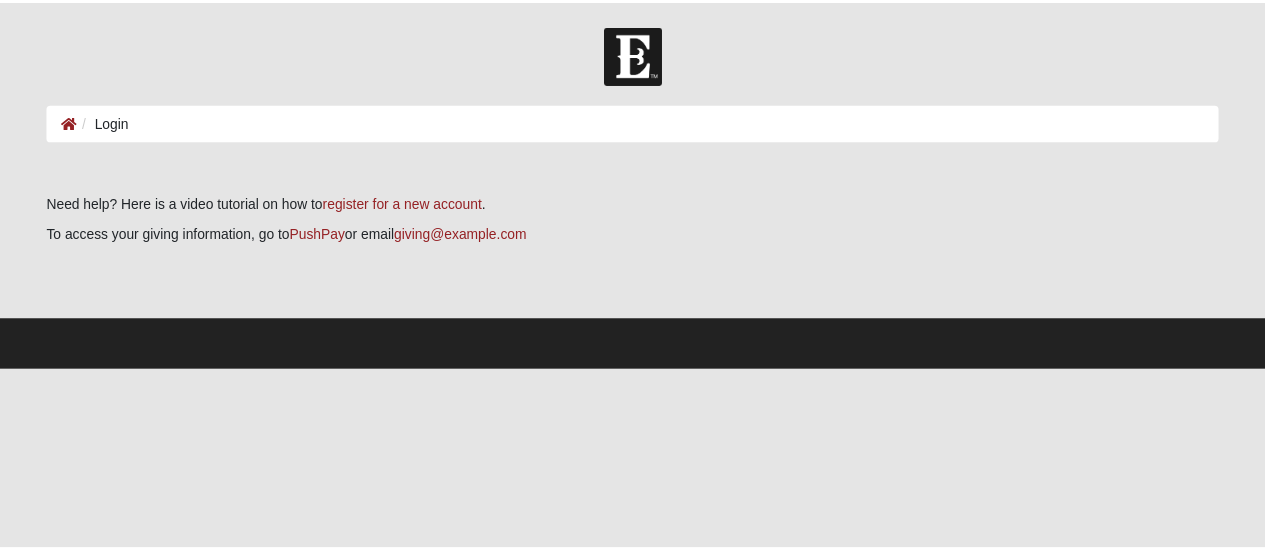 scroll, scrollTop: 0, scrollLeft: 0, axis: both 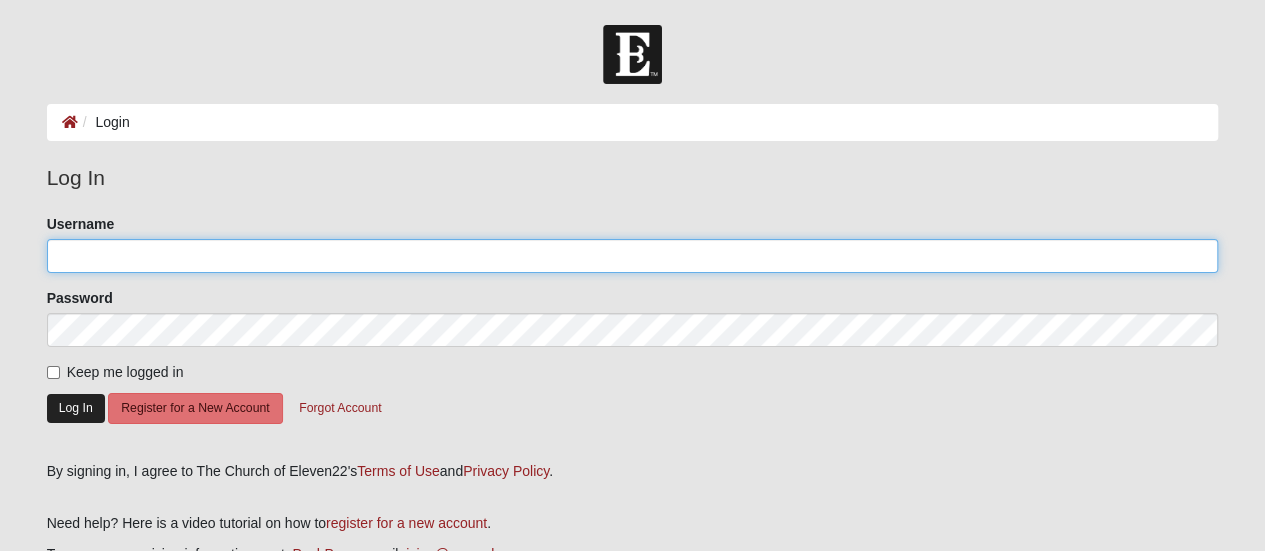 type on "[EMAIL]" 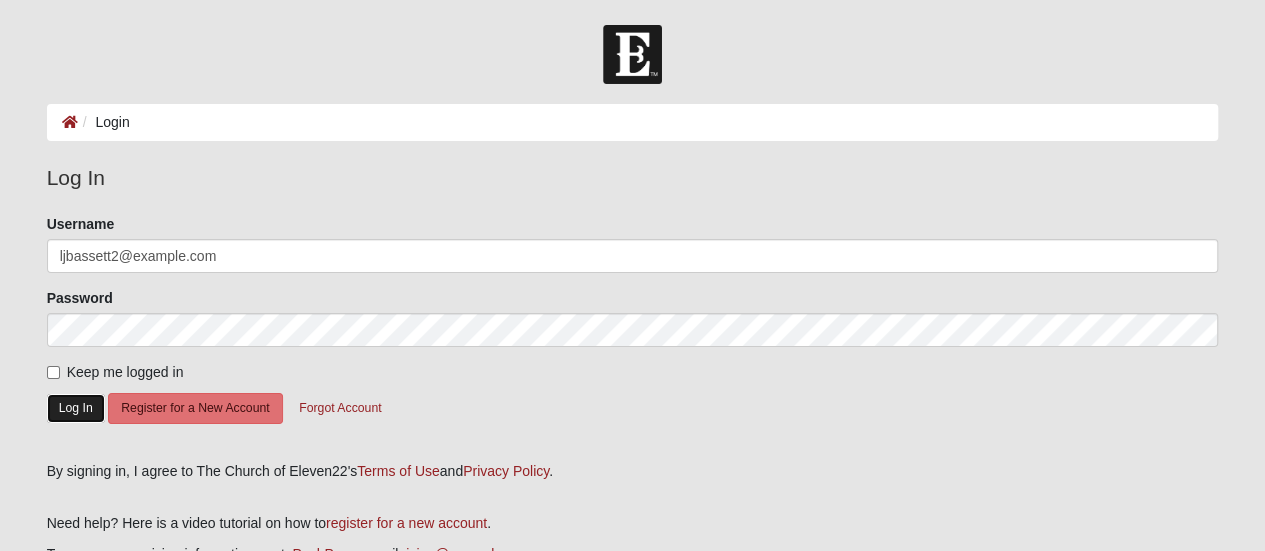 click on "Log In" 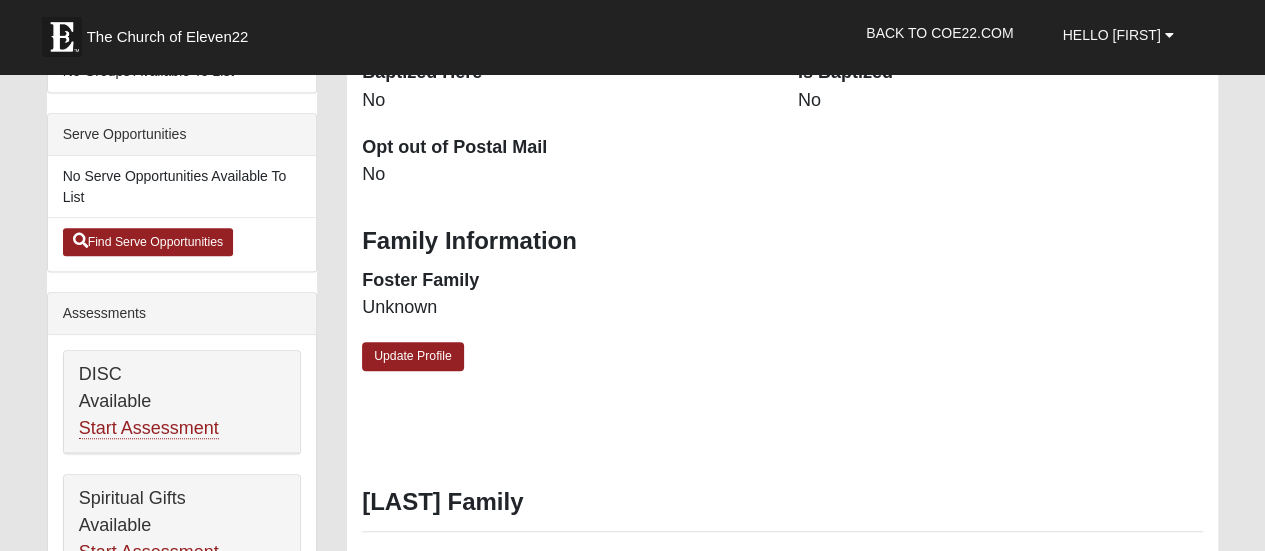 scroll, scrollTop: 600, scrollLeft: 0, axis: vertical 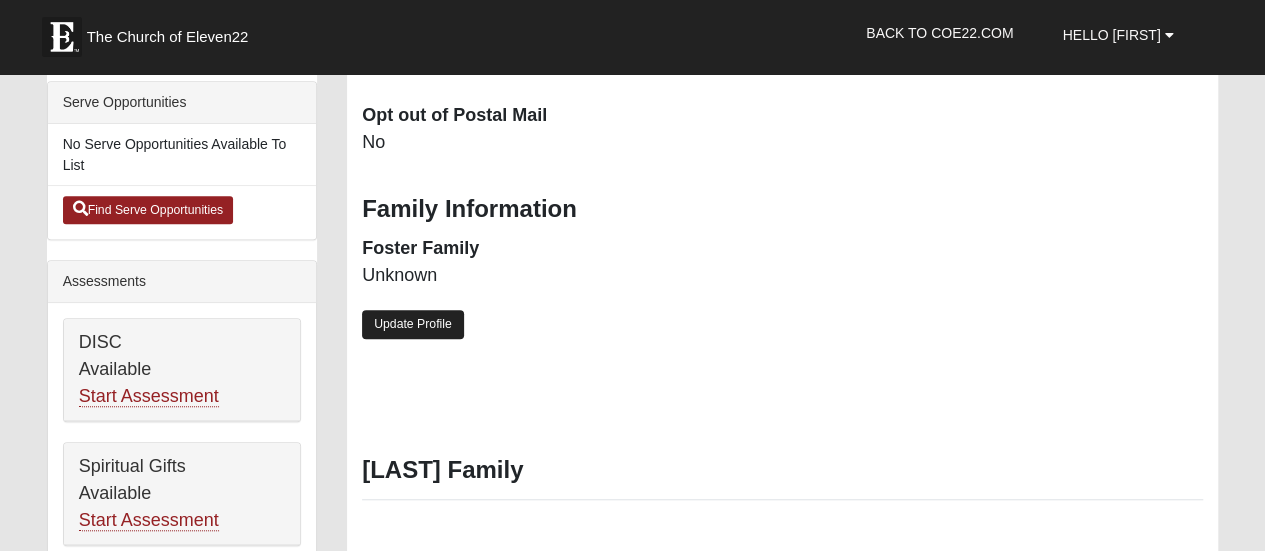 click on "Update Profile" at bounding box center [413, 324] 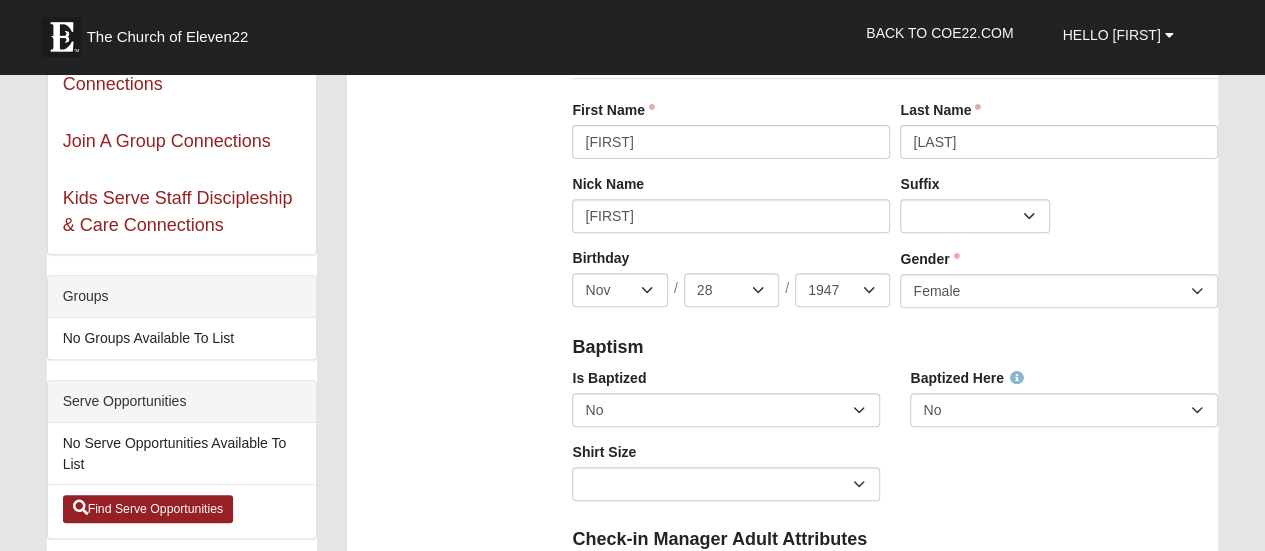 scroll, scrollTop: 400, scrollLeft: 0, axis: vertical 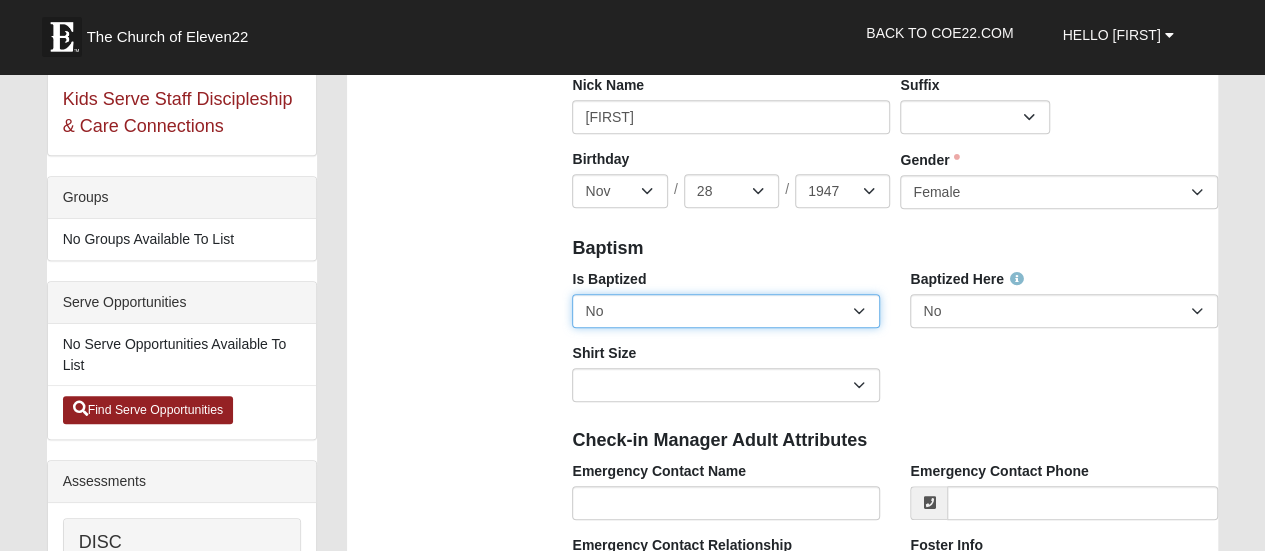 click on "No
Yes" at bounding box center (726, 311) 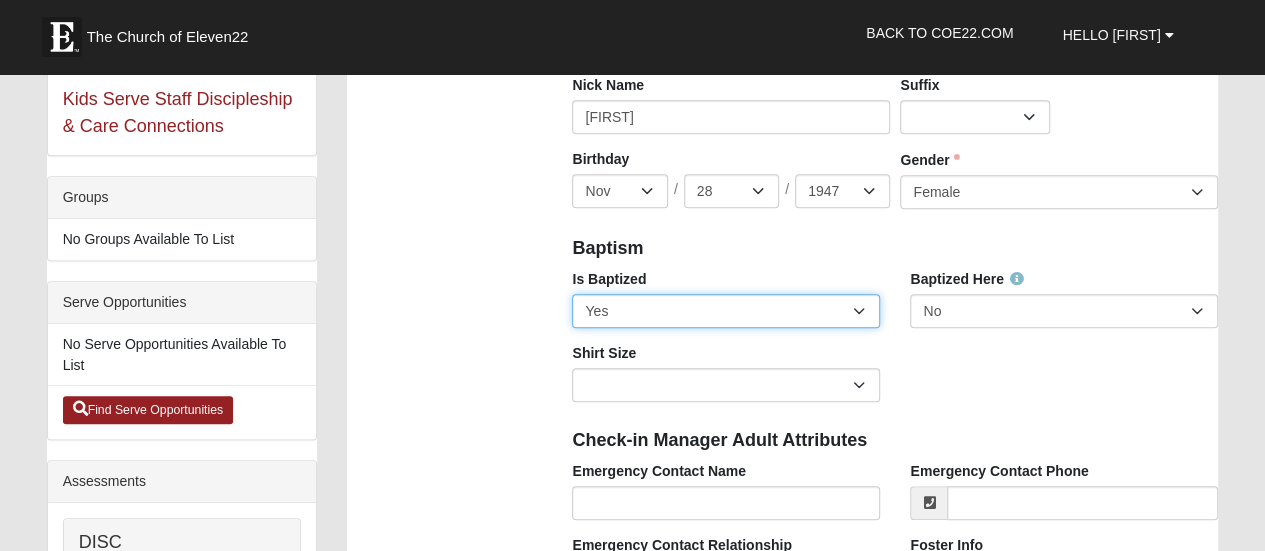 click on "No
Yes" at bounding box center [726, 311] 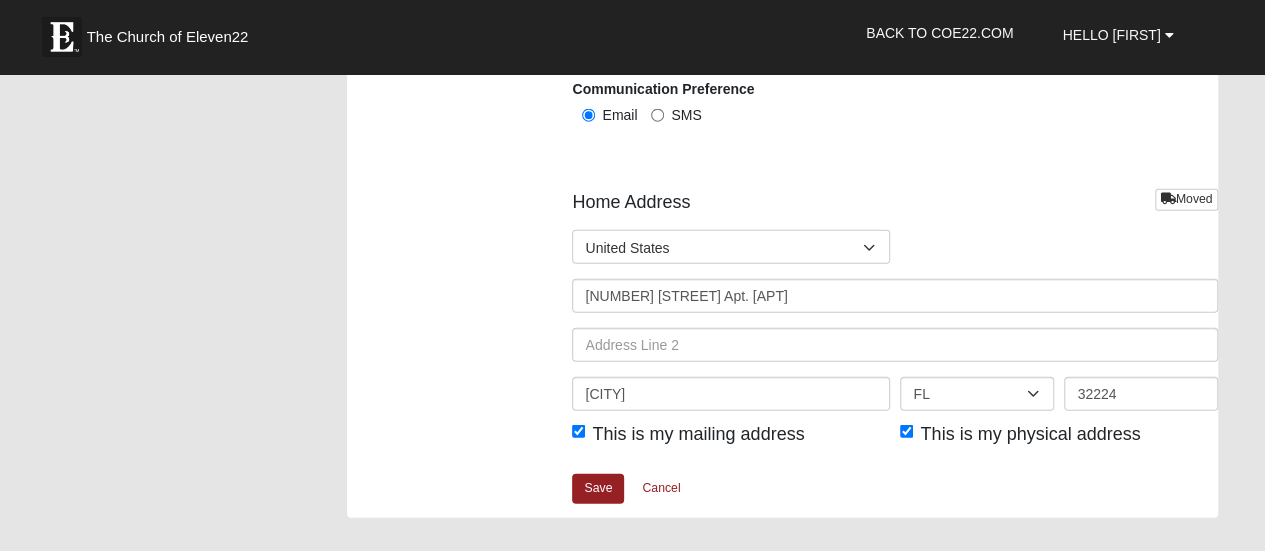scroll, scrollTop: 2400, scrollLeft: 0, axis: vertical 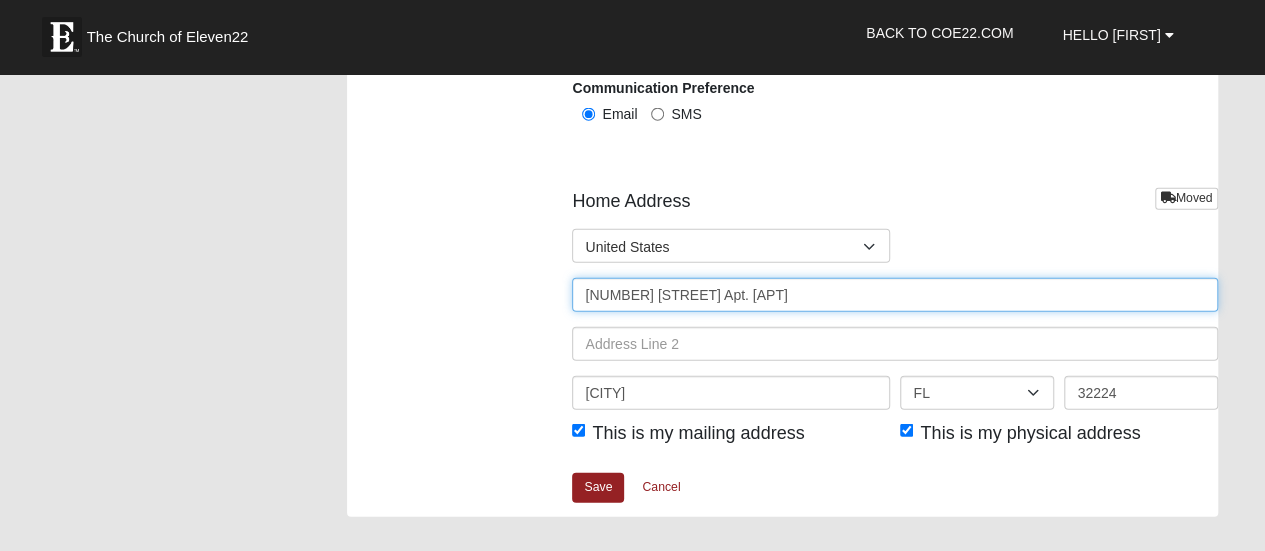 click on "9600 Middleton Park Circle E Apt. B416" at bounding box center (895, 295) 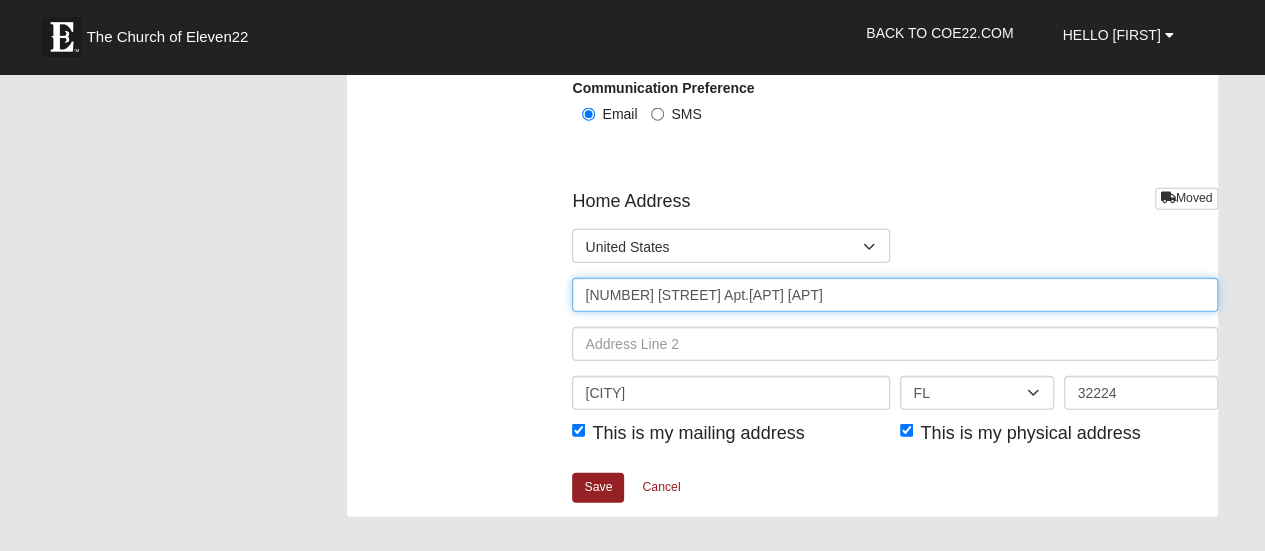 drag, startPoint x: 830, startPoint y: 291, endPoint x: 798, endPoint y: 289, distance: 32.06244 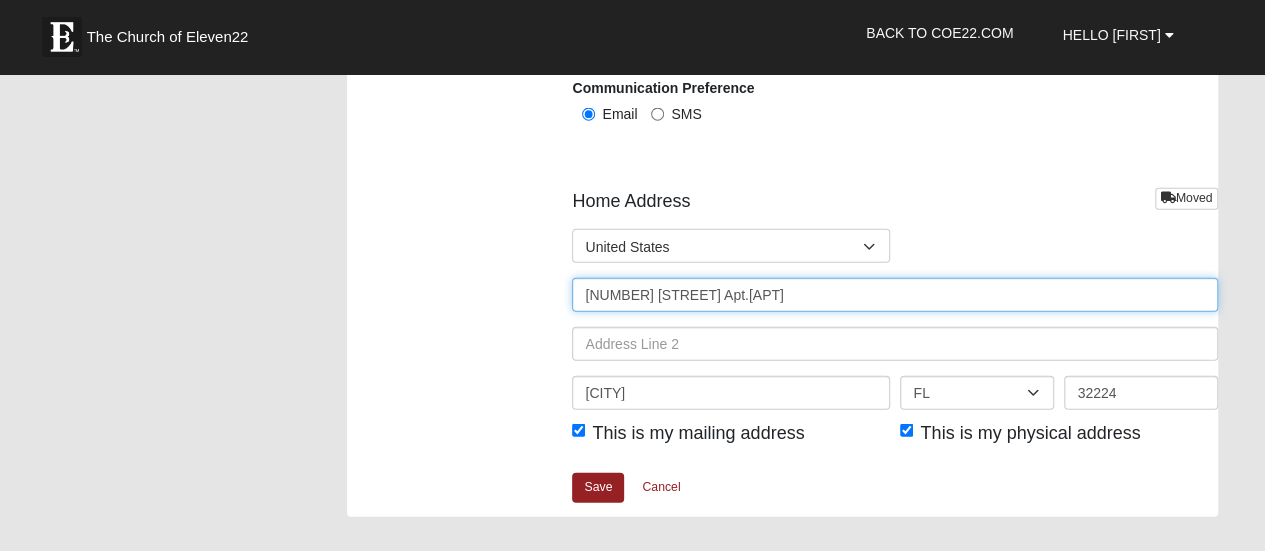 click on "4600 Middleton Park Circle E Apt.D" at bounding box center [895, 295] 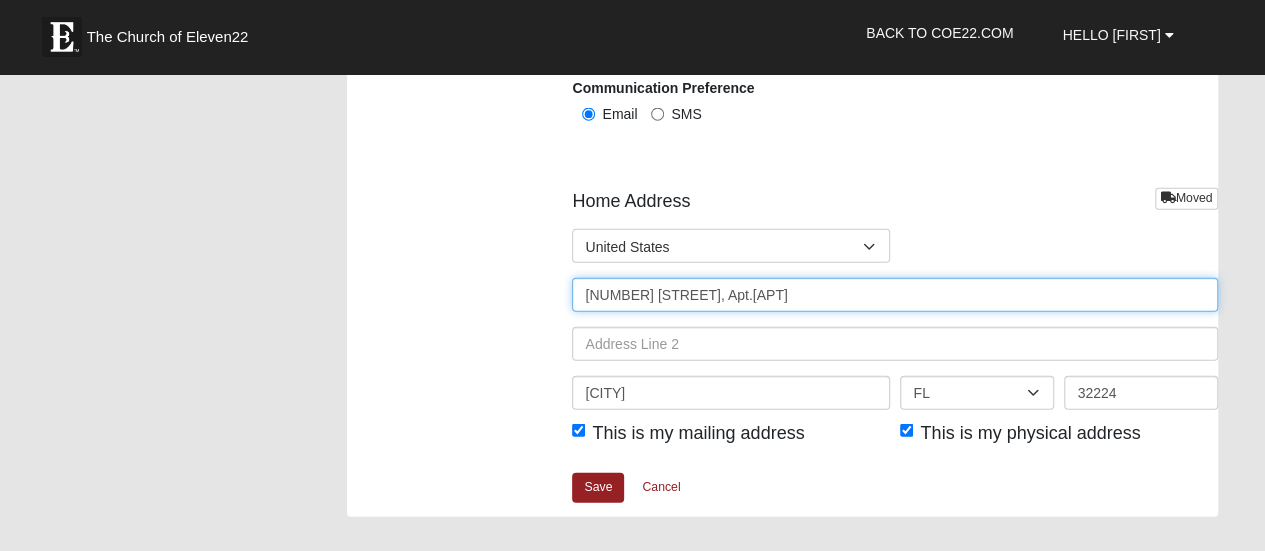 click on "4600 Middleton Park Circle E, Apt.D" at bounding box center [895, 295] 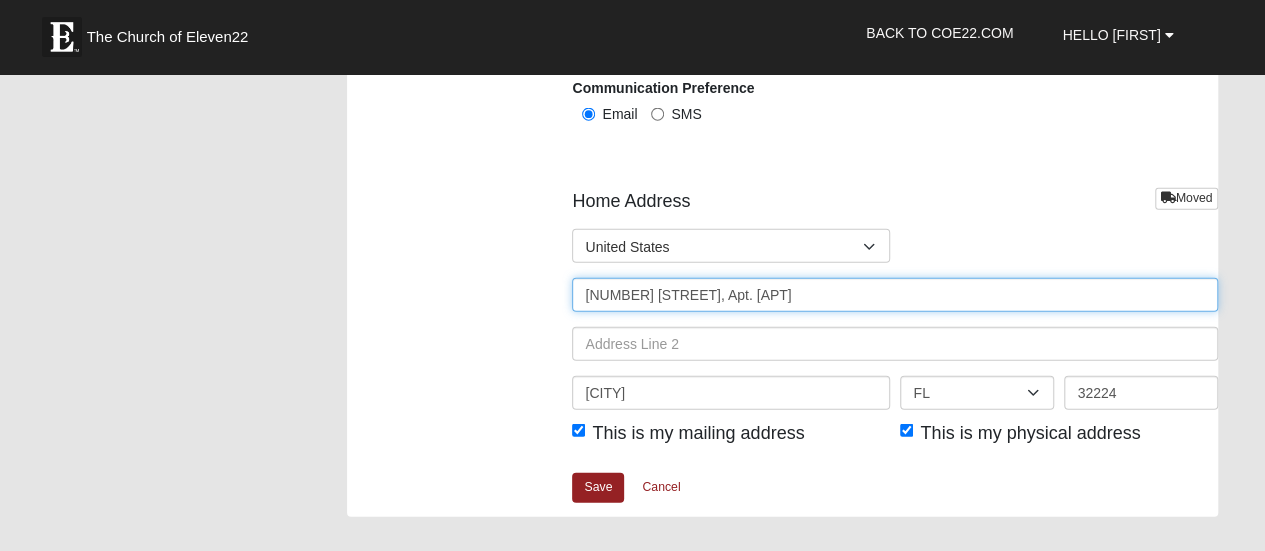 click on "4600 Middleton Park Circle E, Apt. D" at bounding box center (895, 295) 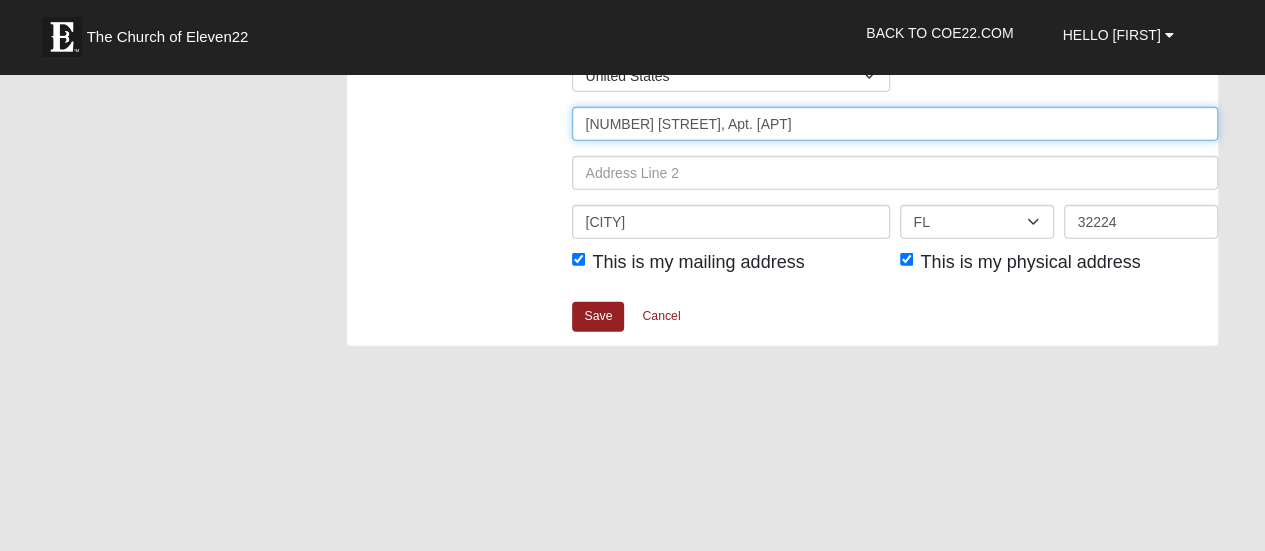 scroll, scrollTop: 2600, scrollLeft: 0, axis: vertical 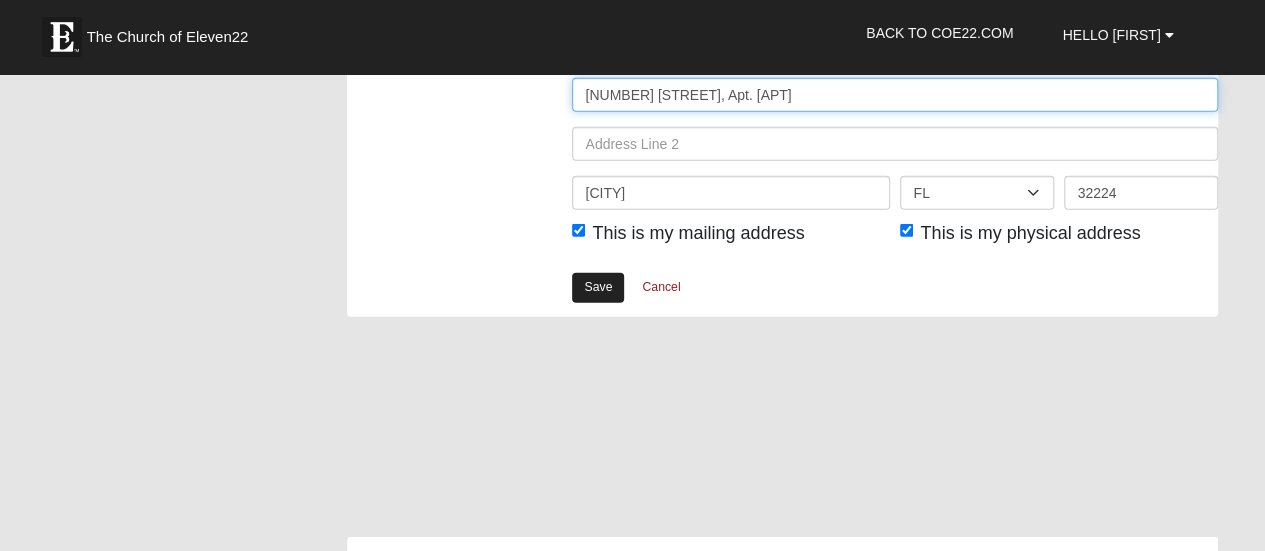 type on "4600 Middleton Park Circle E, Apt. D663" 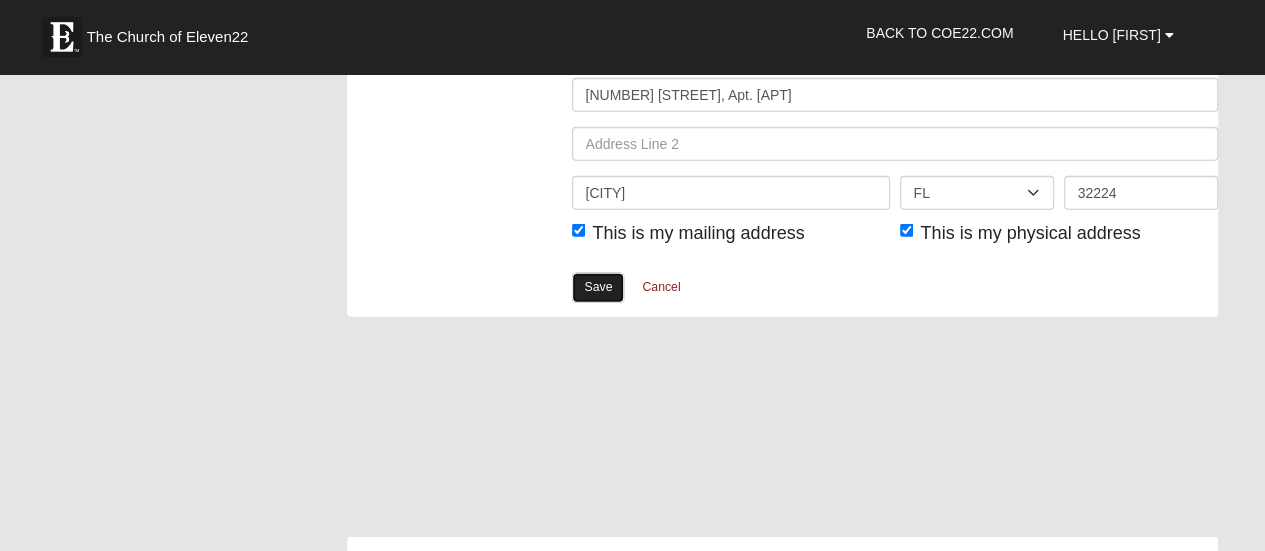 click on "Save" at bounding box center (598, 287) 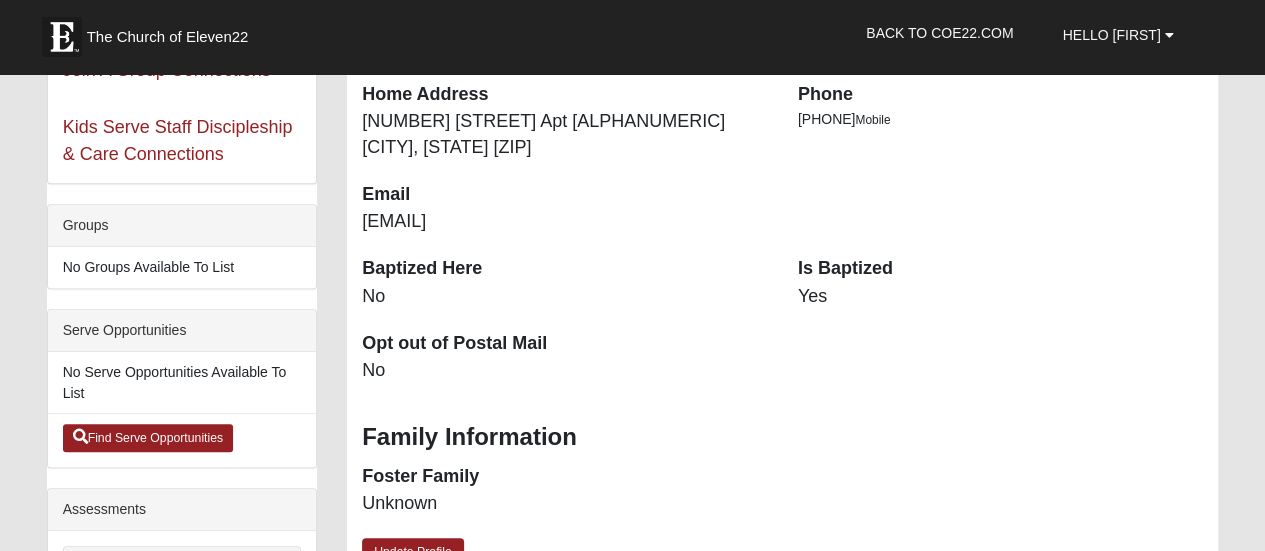 scroll, scrollTop: 400, scrollLeft: 0, axis: vertical 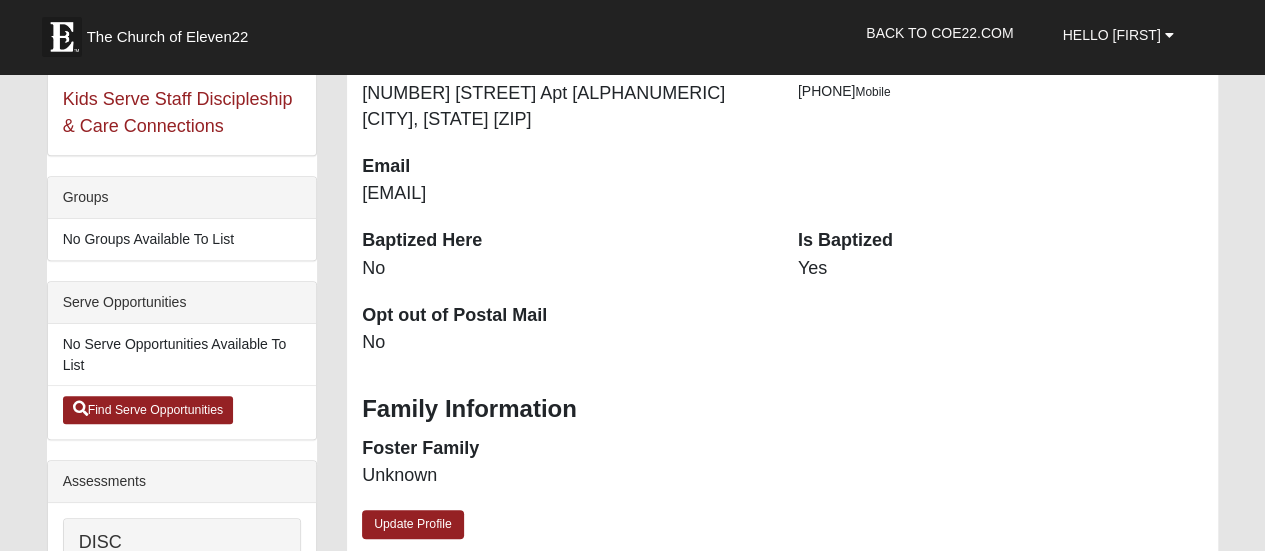 click on "No" at bounding box center [565, 269] 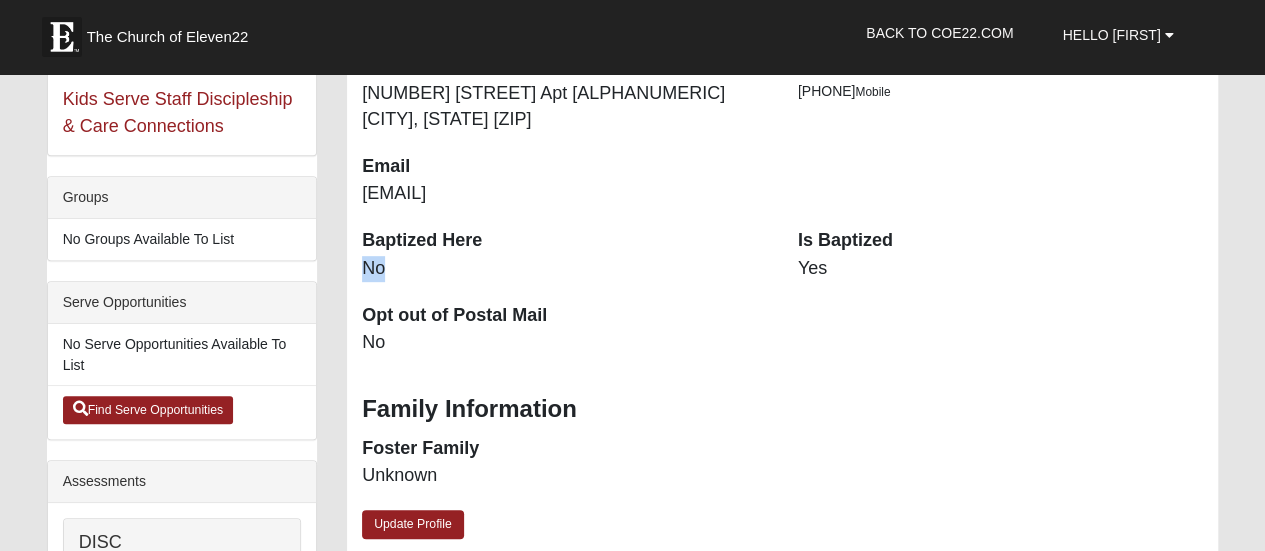 drag, startPoint x: 381, startPoint y: 269, endPoint x: 359, endPoint y: 265, distance: 22.36068 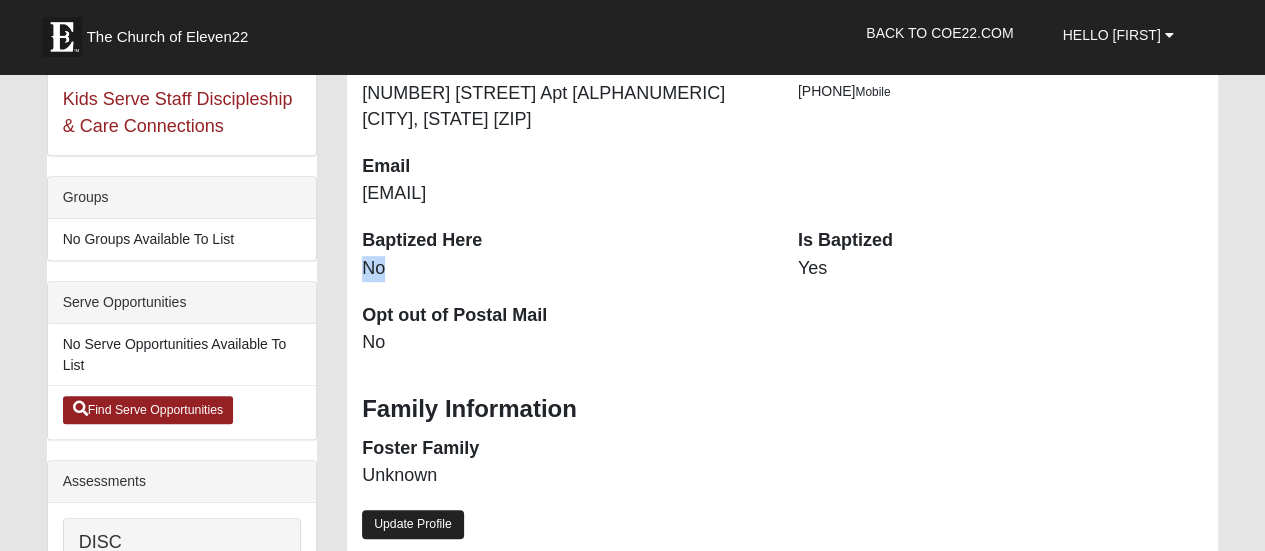 click on "Update Profile" at bounding box center (413, 524) 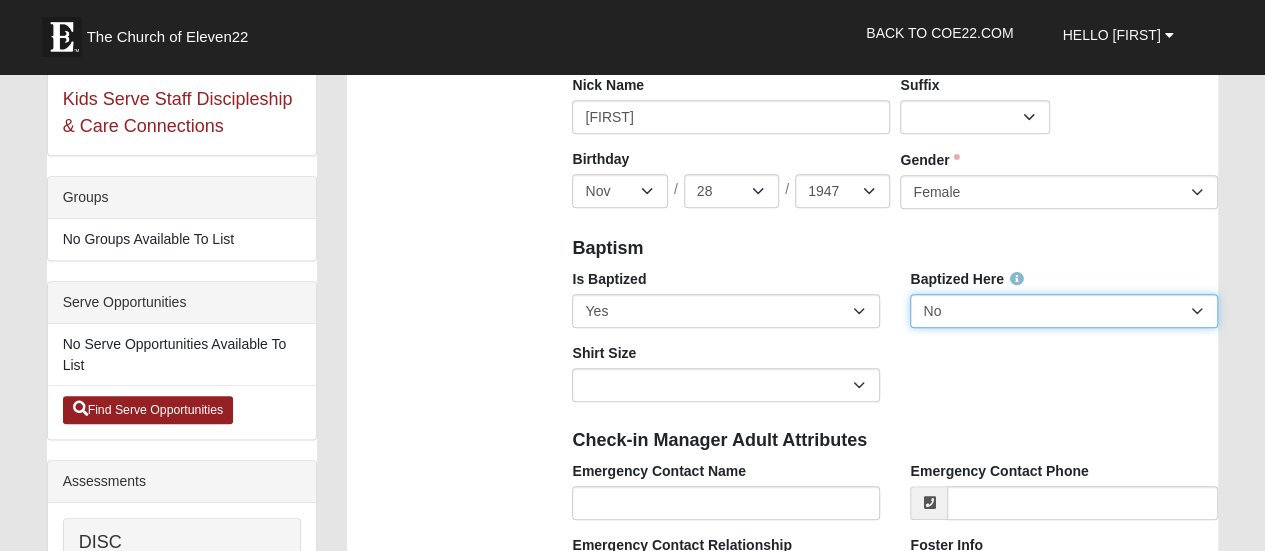 click on "No
Yes" at bounding box center (1064, 311) 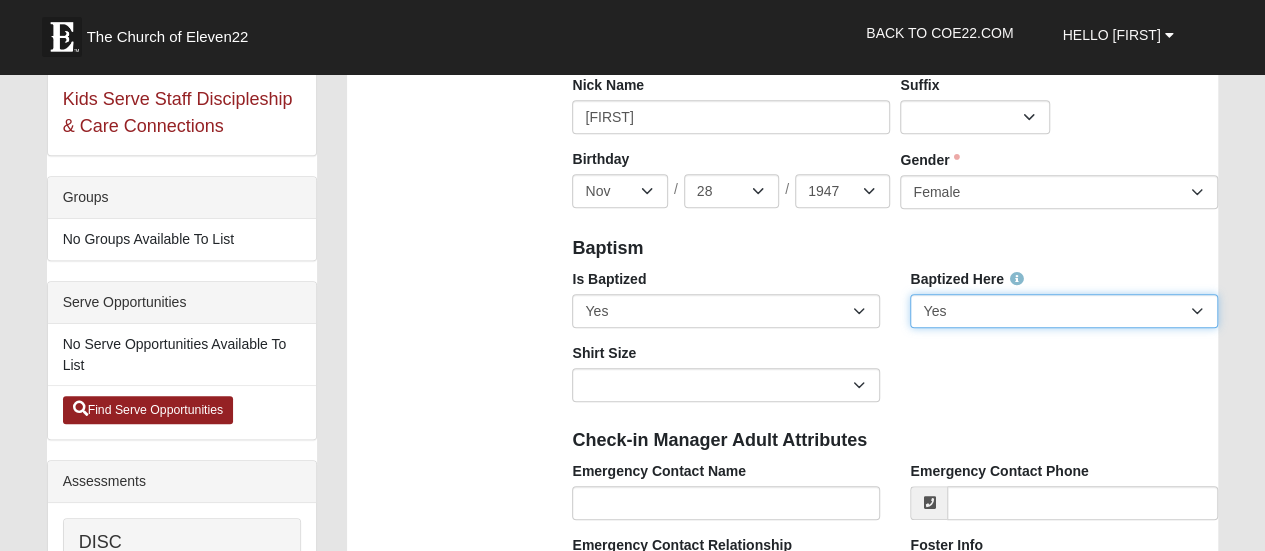 click on "No
Yes" at bounding box center (1064, 311) 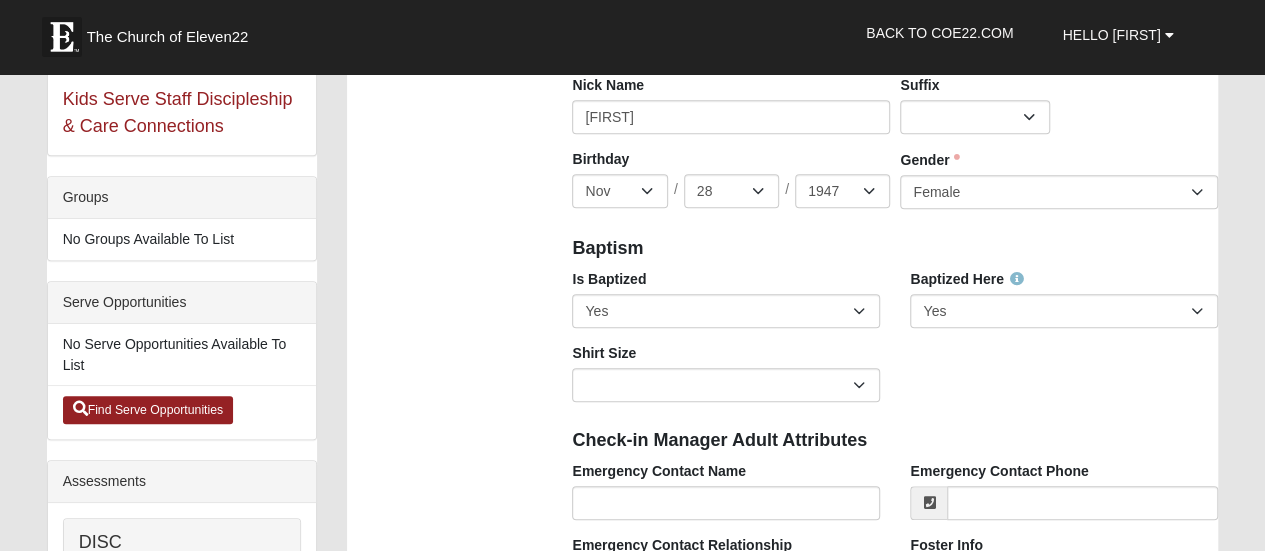 click on "The Church of Eleven22
Hello Linda
My Account
Log Out
Back to COE22.com" at bounding box center [632, 1574] 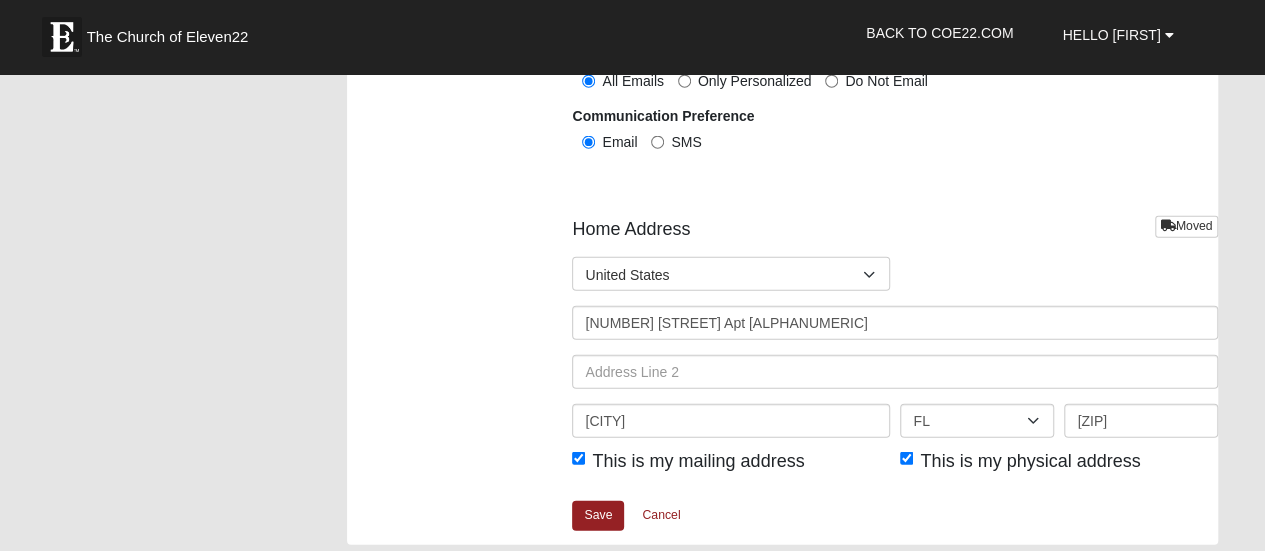 scroll, scrollTop: 2400, scrollLeft: 0, axis: vertical 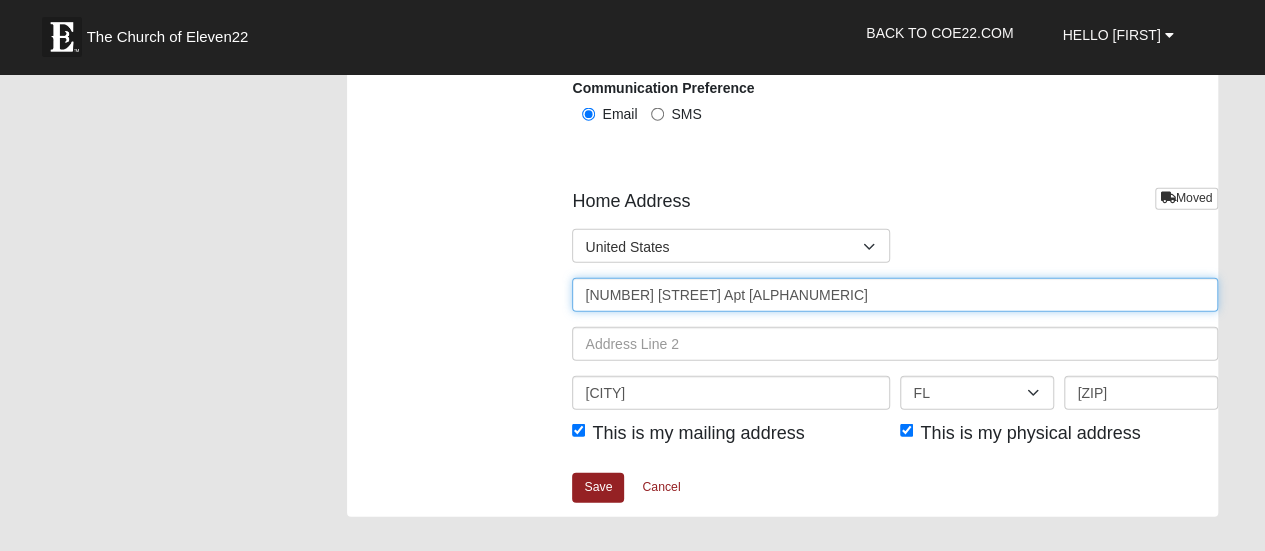 drag, startPoint x: 751, startPoint y: 293, endPoint x: 815, endPoint y: 298, distance: 64.195015 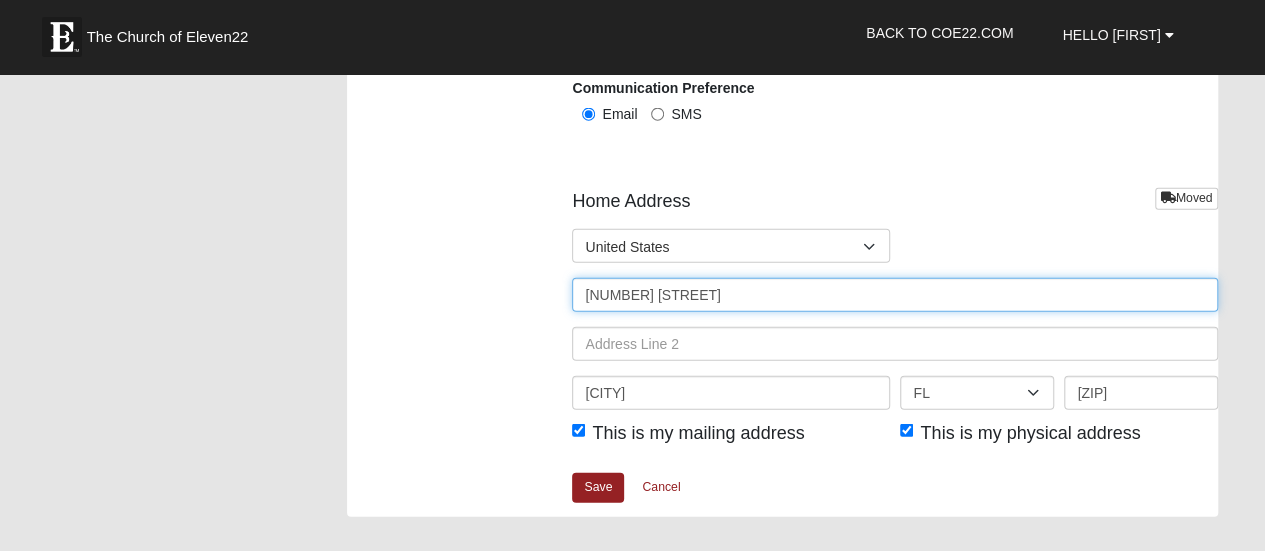 type on "4600 Middleton Park Cir E" 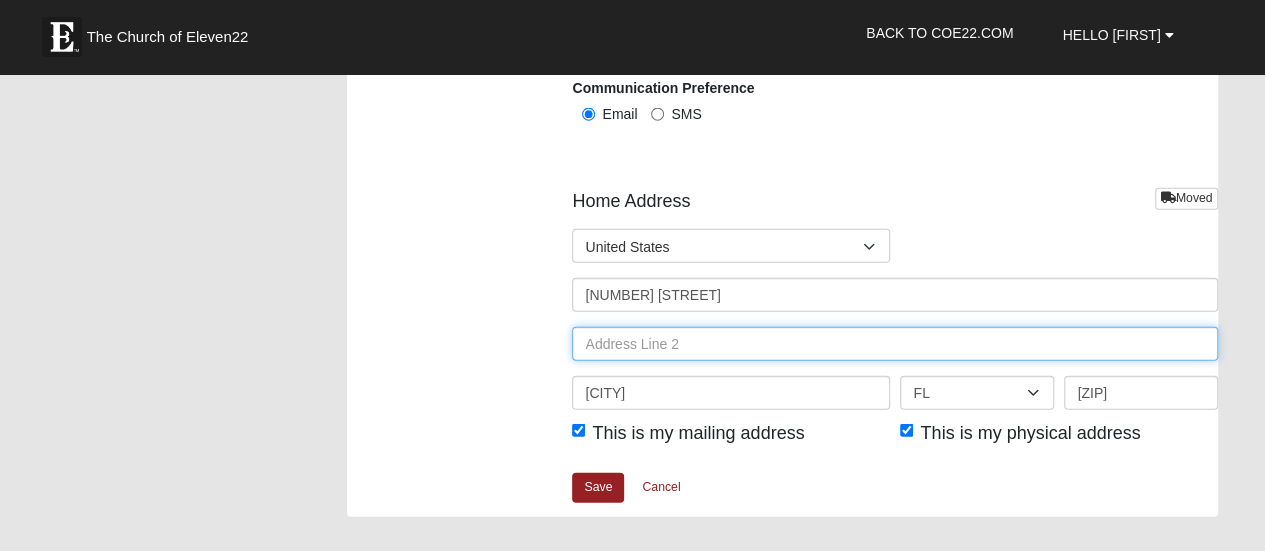 click at bounding box center (895, 344) 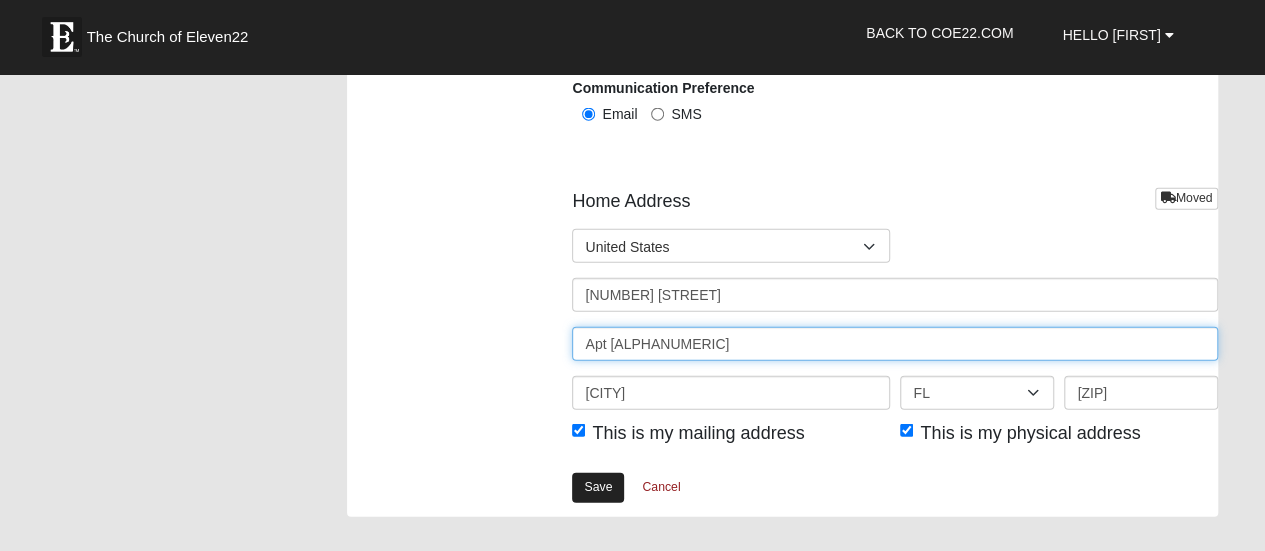 type on "Apt D663" 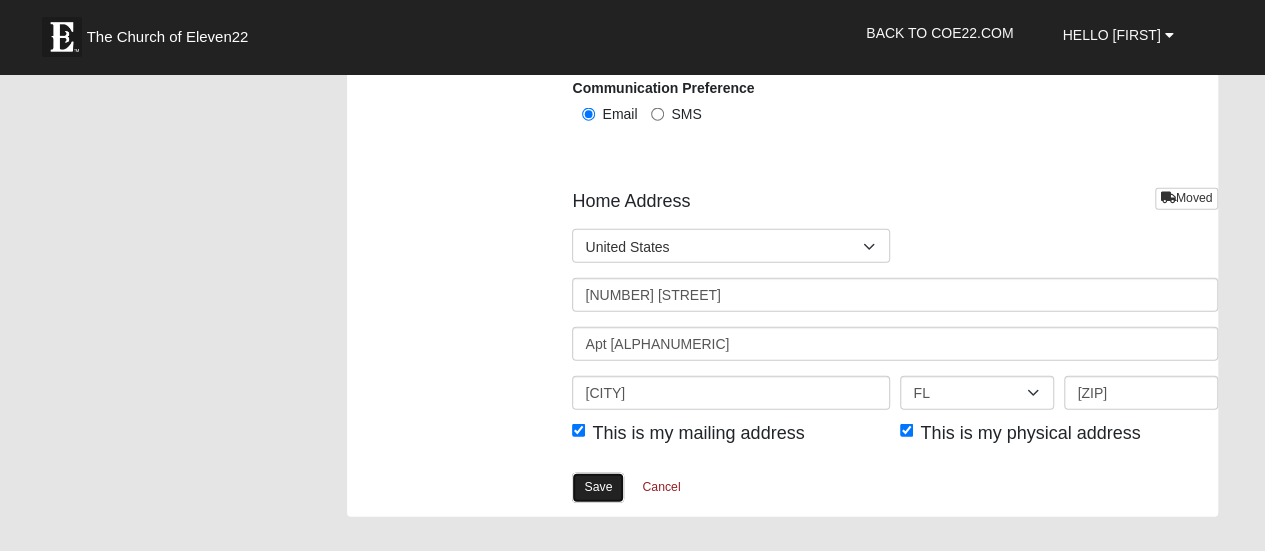click on "Save" at bounding box center [598, 487] 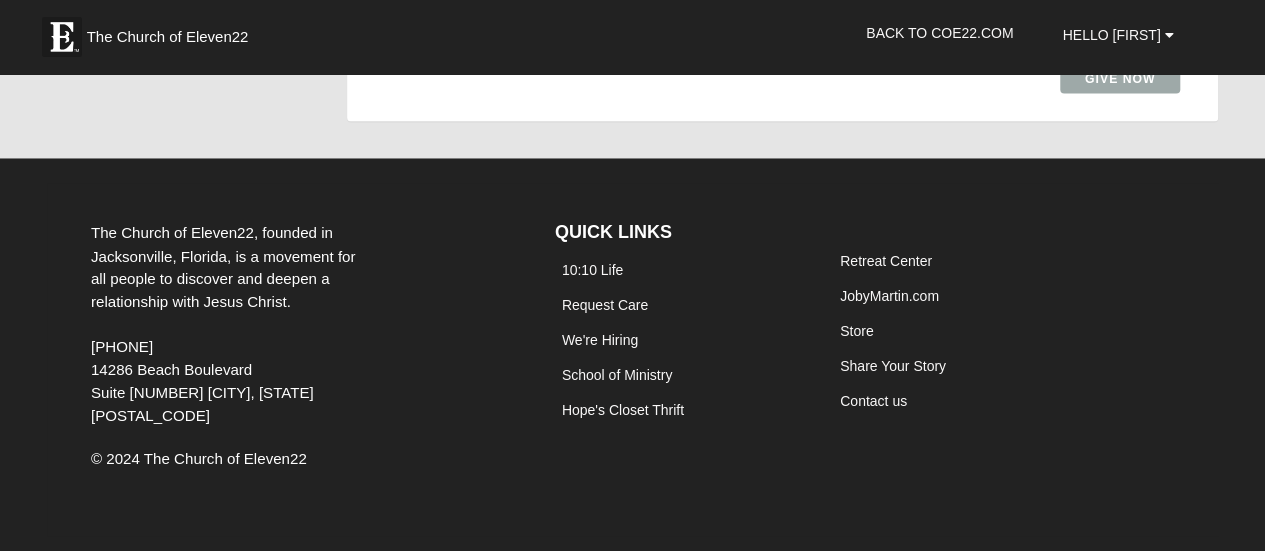 scroll, scrollTop: 1663, scrollLeft: 0, axis: vertical 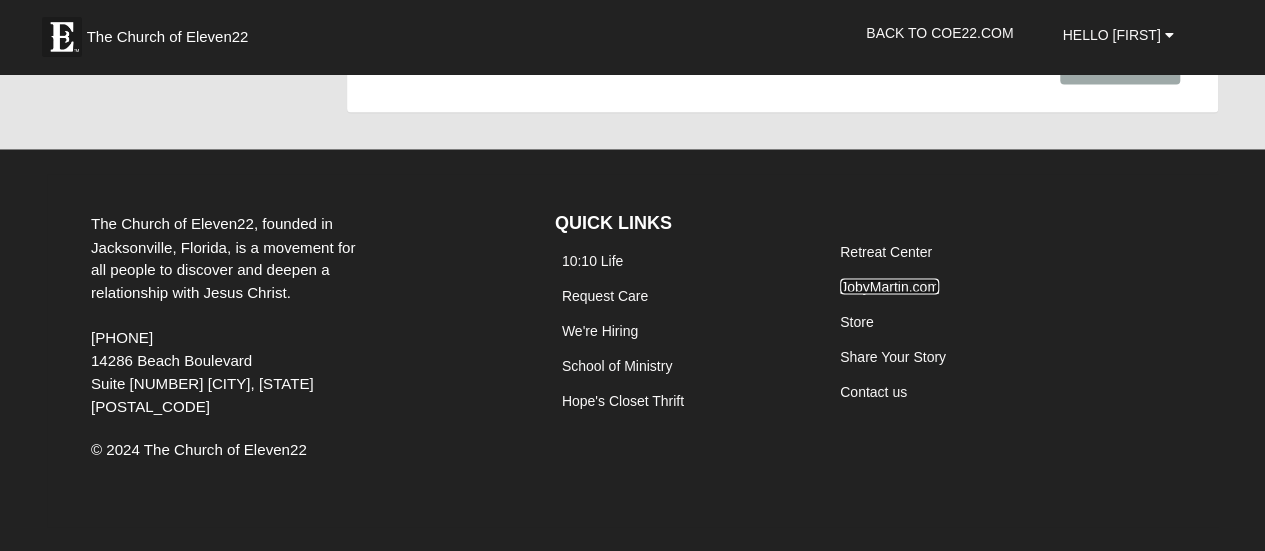 click on "JobyMartin.com" at bounding box center (889, 286) 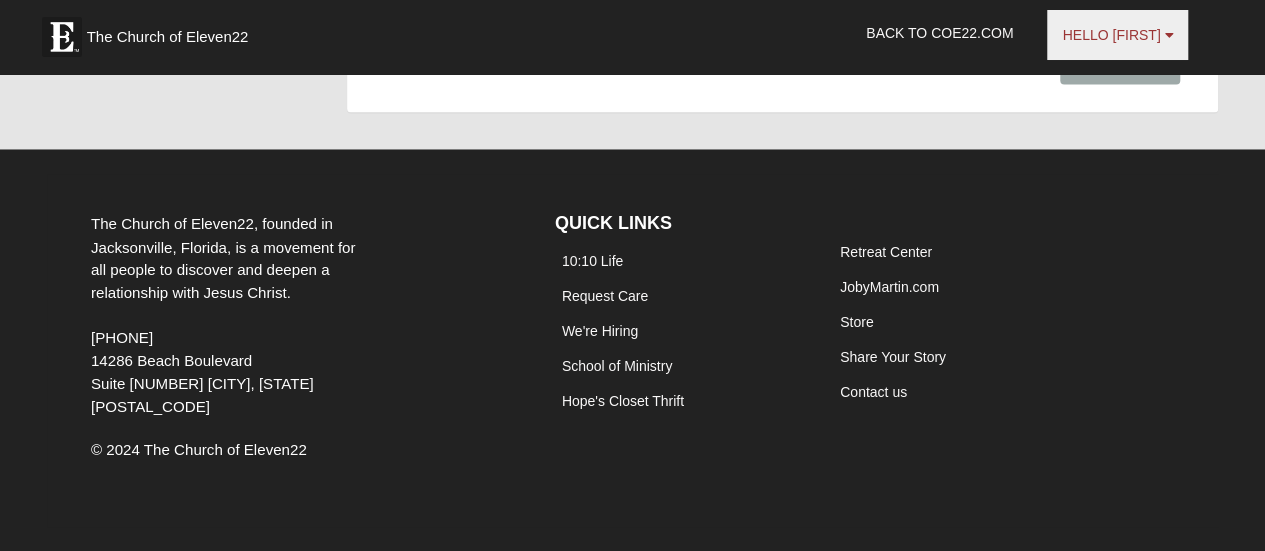 click on "Hello [FIRST]" at bounding box center [1111, 35] 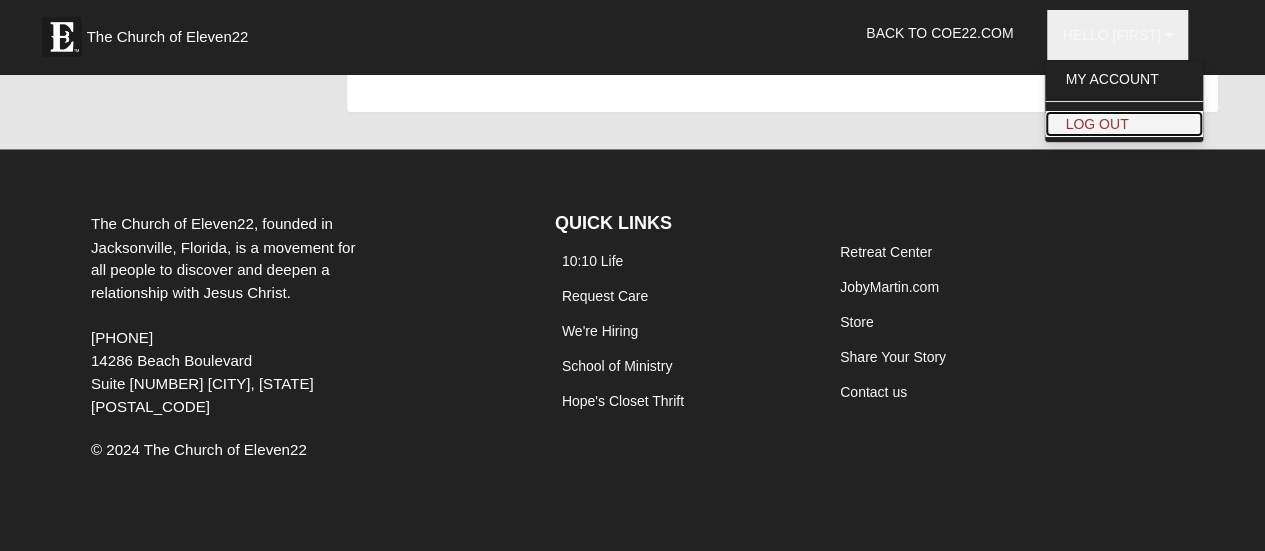 click on "Log Out" at bounding box center [1124, 124] 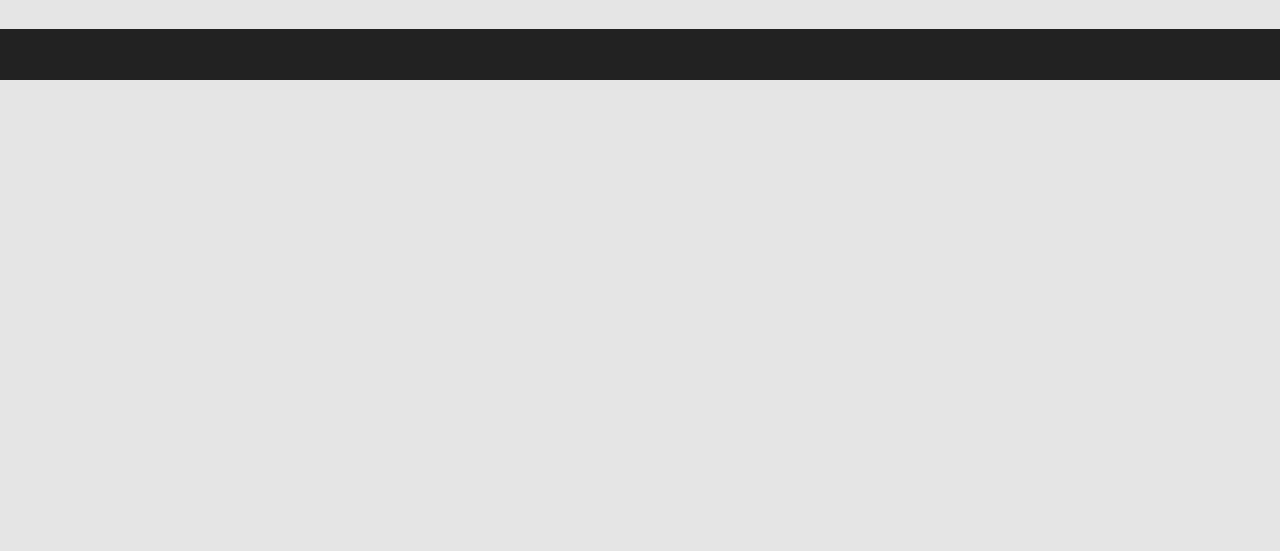 scroll, scrollTop: 0, scrollLeft: 0, axis: both 